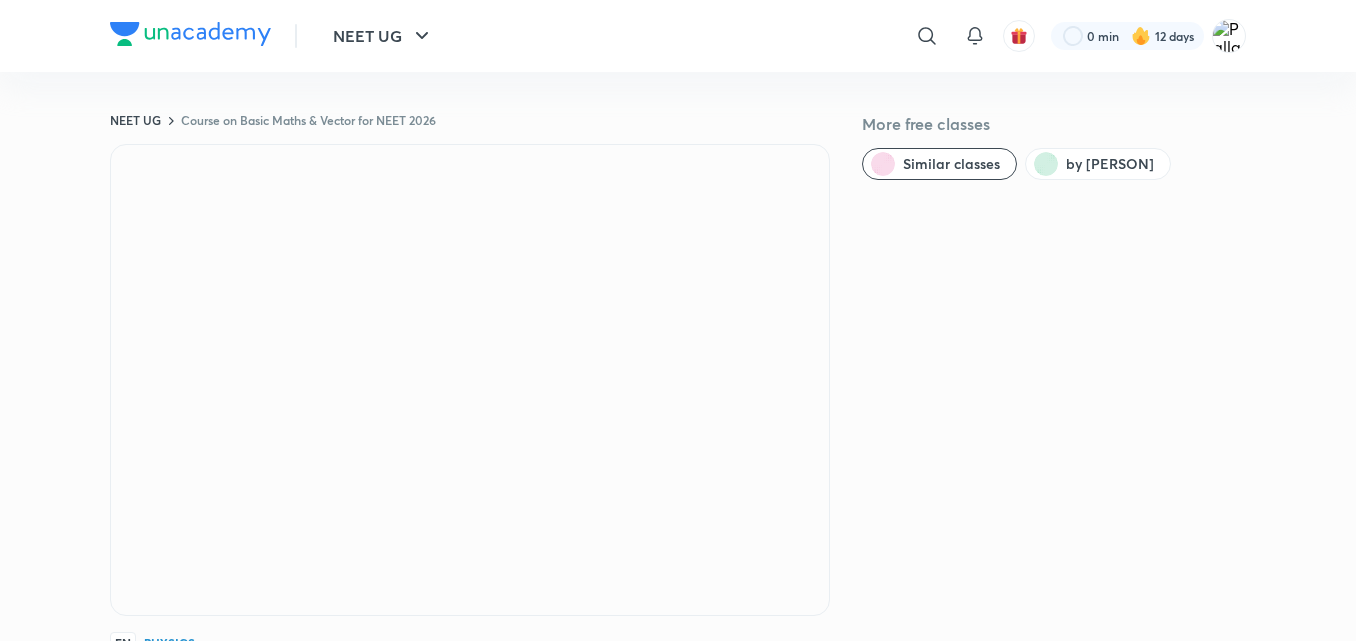 scroll, scrollTop: 11, scrollLeft: 0, axis: vertical 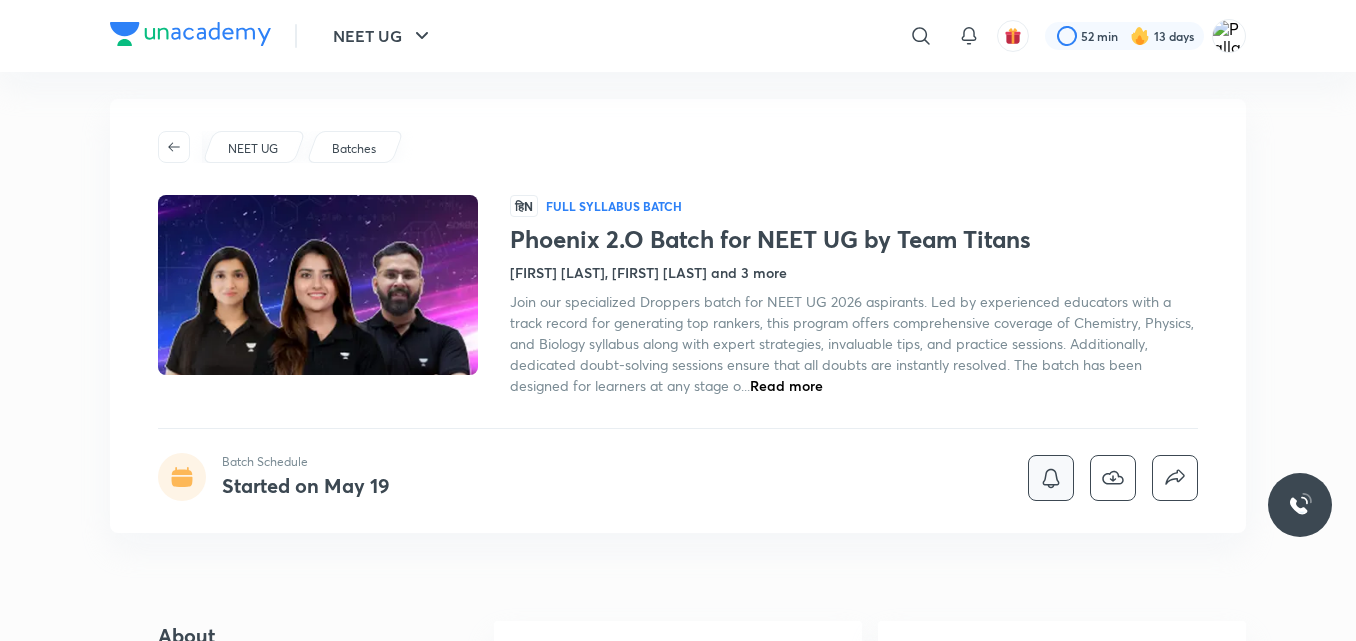 click 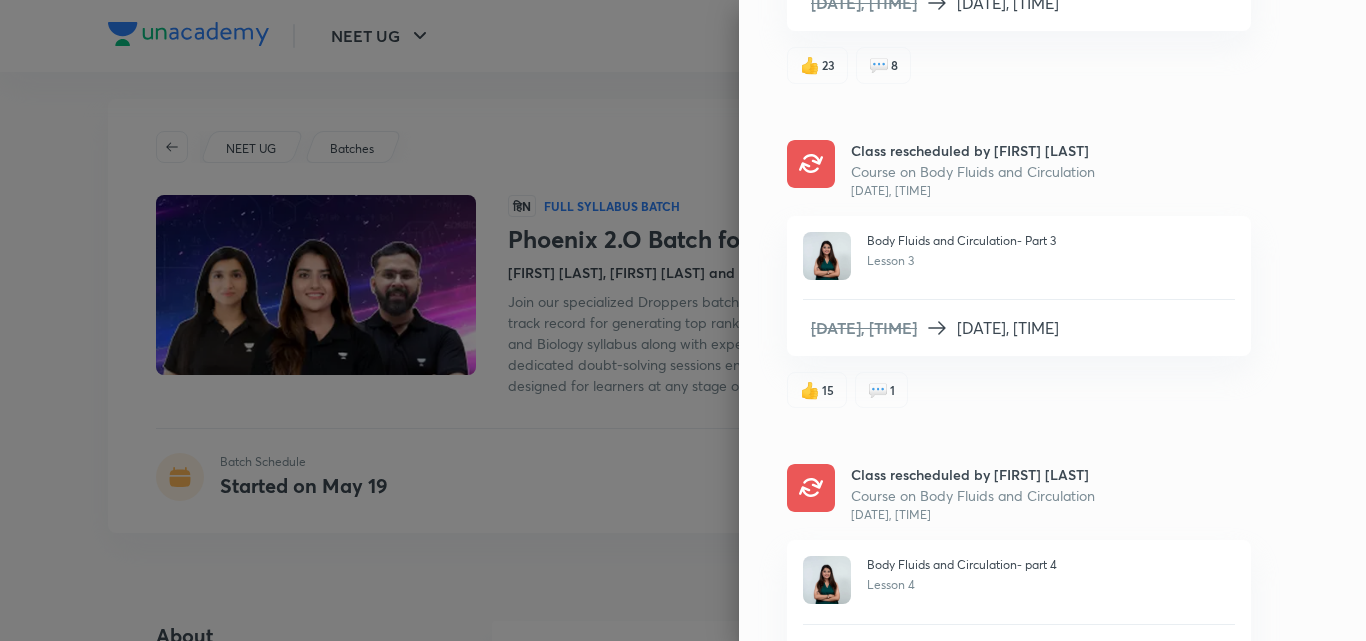 scroll, scrollTop: 452, scrollLeft: 0, axis: vertical 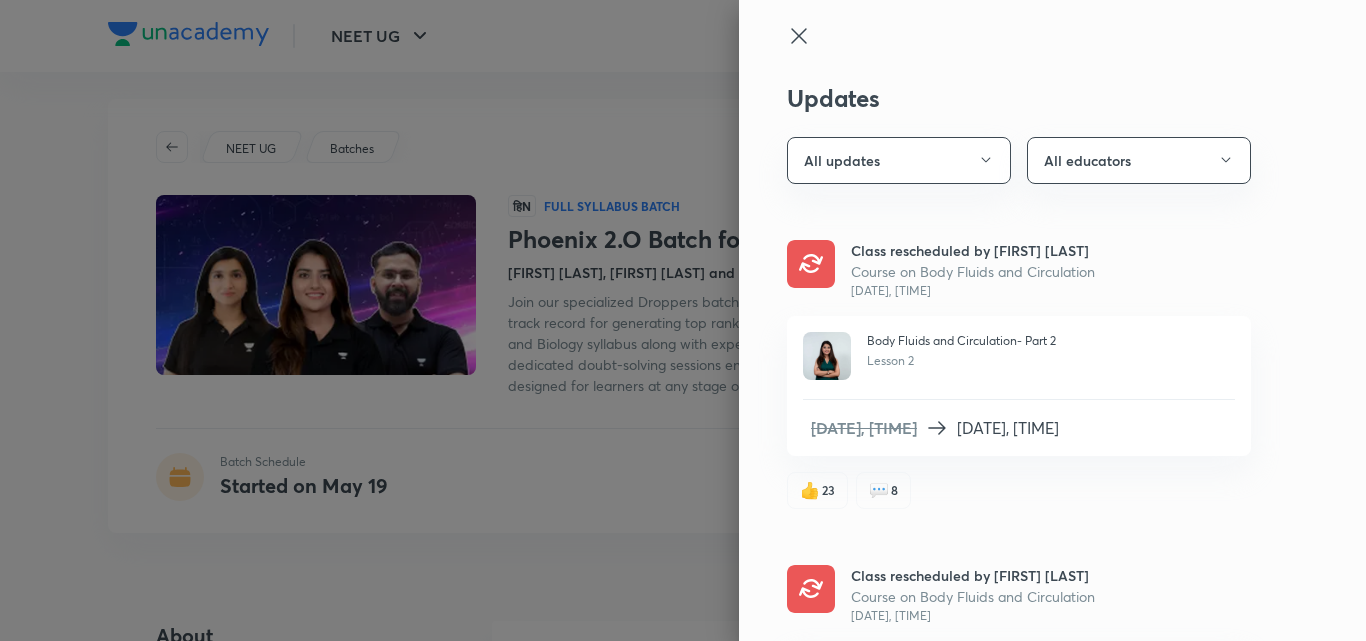 click at bounding box center [683, 320] 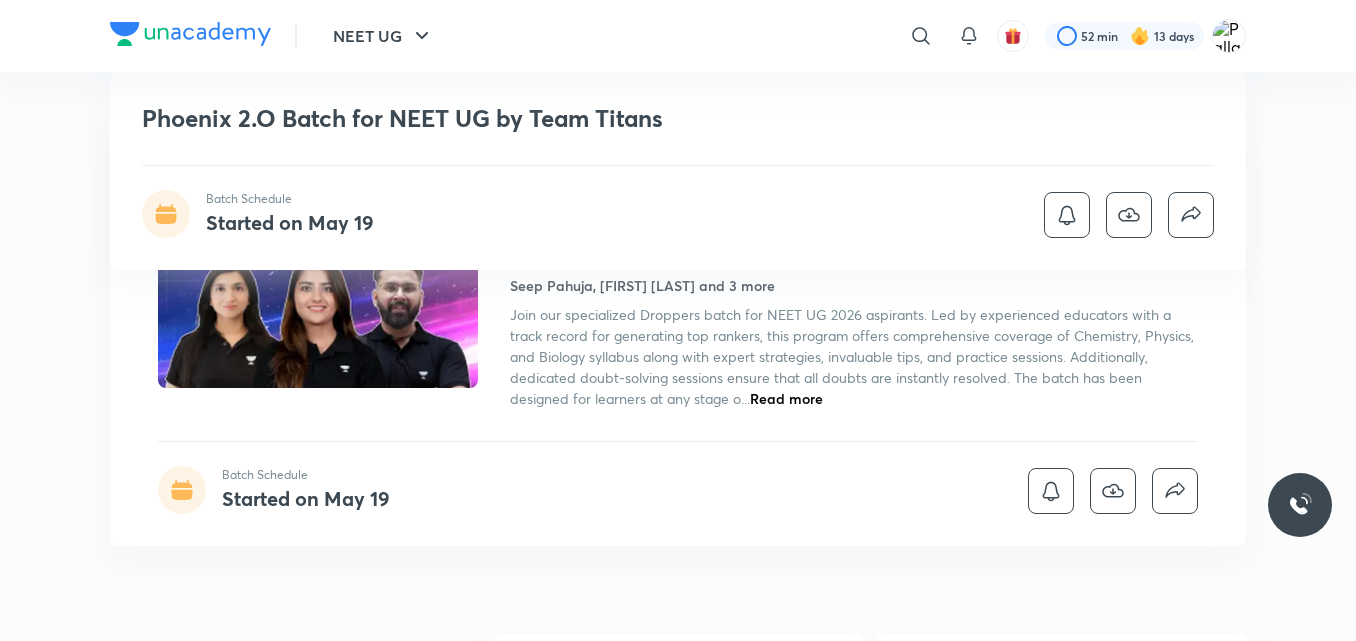 scroll, scrollTop: 893, scrollLeft: 0, axis: vertical 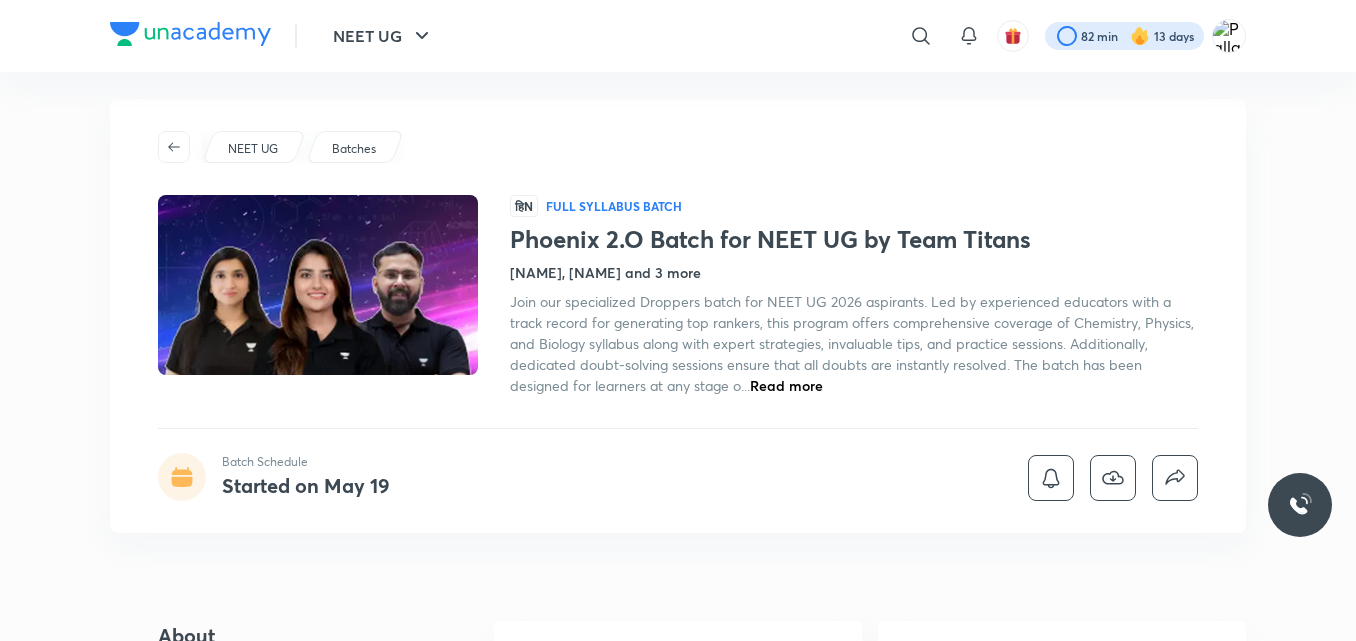 click at bounding box center [1124, 36] 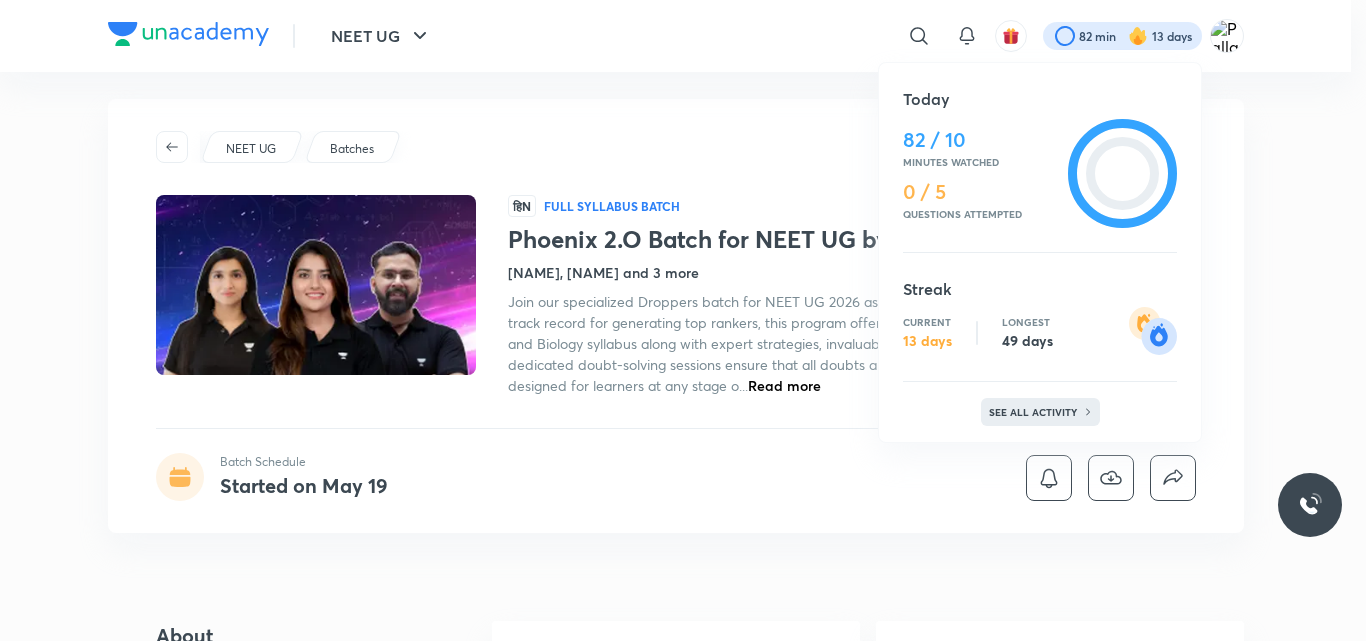 click on "See all activity" at bounding box center (1035, 412) 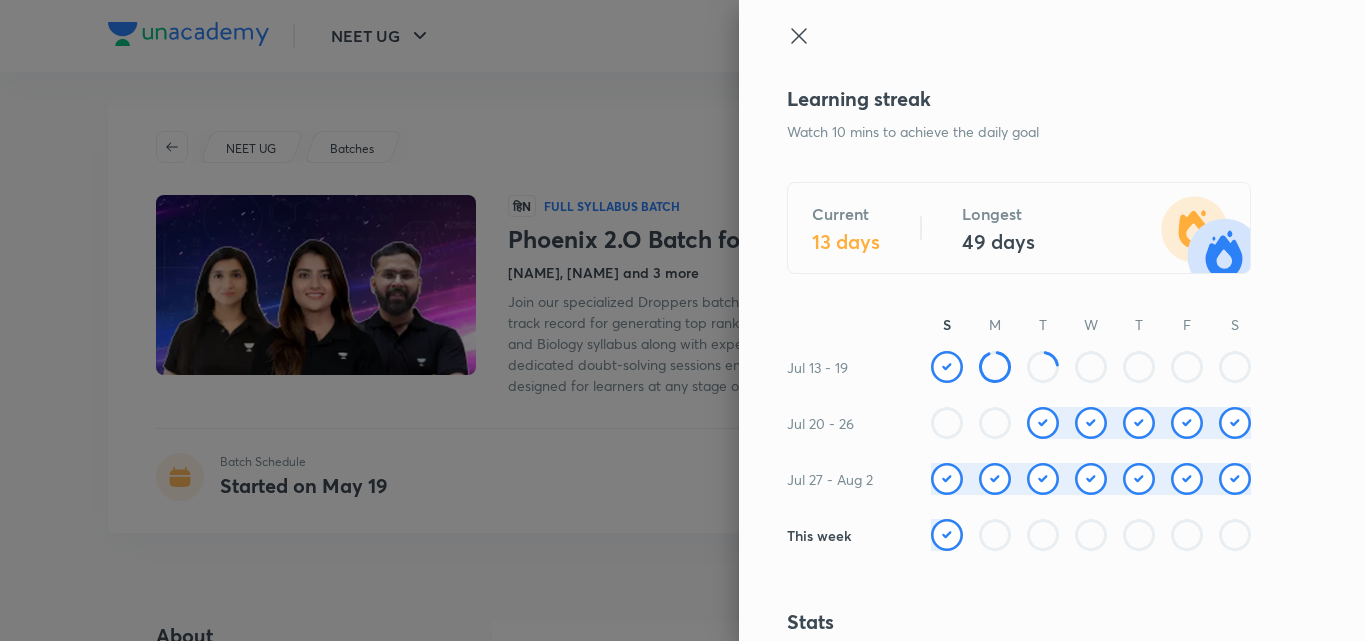 click on "Leaderboard NEET UG Today Nafisa Aktaria 1K mins  •   24 days streak Vinit vishu 927 mins  •   49 days streak ZOYA AZAM ANSARI 840 mins  •   2 days streak #4108 You + See full leaderboard Knowledge hats Teachers' Day hat Unlocked on Sep 1, 2023 Dedicate Brown Hat Unlocked on Jul 6, 2025 Dedicate Purple Hat Unlocked on Jun 6, 2025 DEDICATED TO [NAME] Thank you sir 👌💕😎 Dedicated on Jun 6, 2025 Blue Hat Unlocked on May 23, 2025 DEDICATED TO [NAME] Aap bahout accha padha rahe ho or mai bhi aapke sath sath hard work kar rahi hu  Dedicated on Jun 3, 2025 Green Hat Unlocked on May 22, 2025 DEDICATED TO [NAME] Thx cheeku bhaiya 😂😎 Dedicated on Jun 3, 2025 Orange Hat Unlocked on May 22, 2025 Red Hat" at bounding box center [1052, 320] 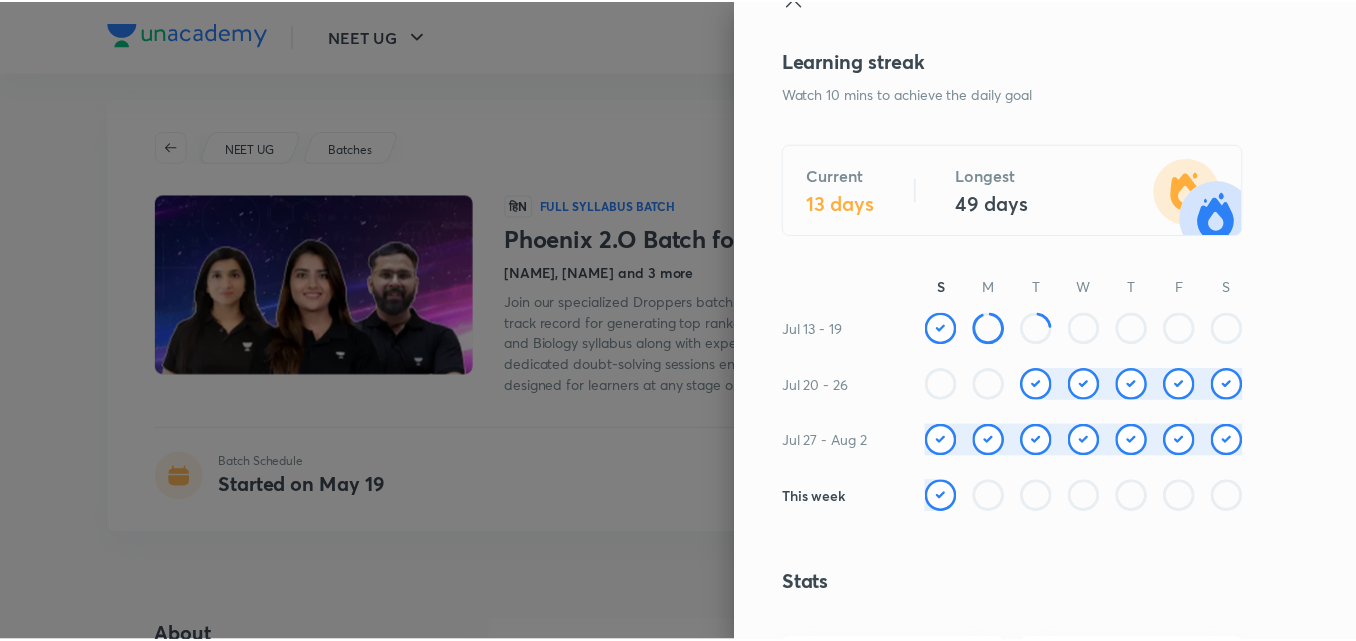 scroll, scrollTop: 0, scrollLeft: 0, axis: both 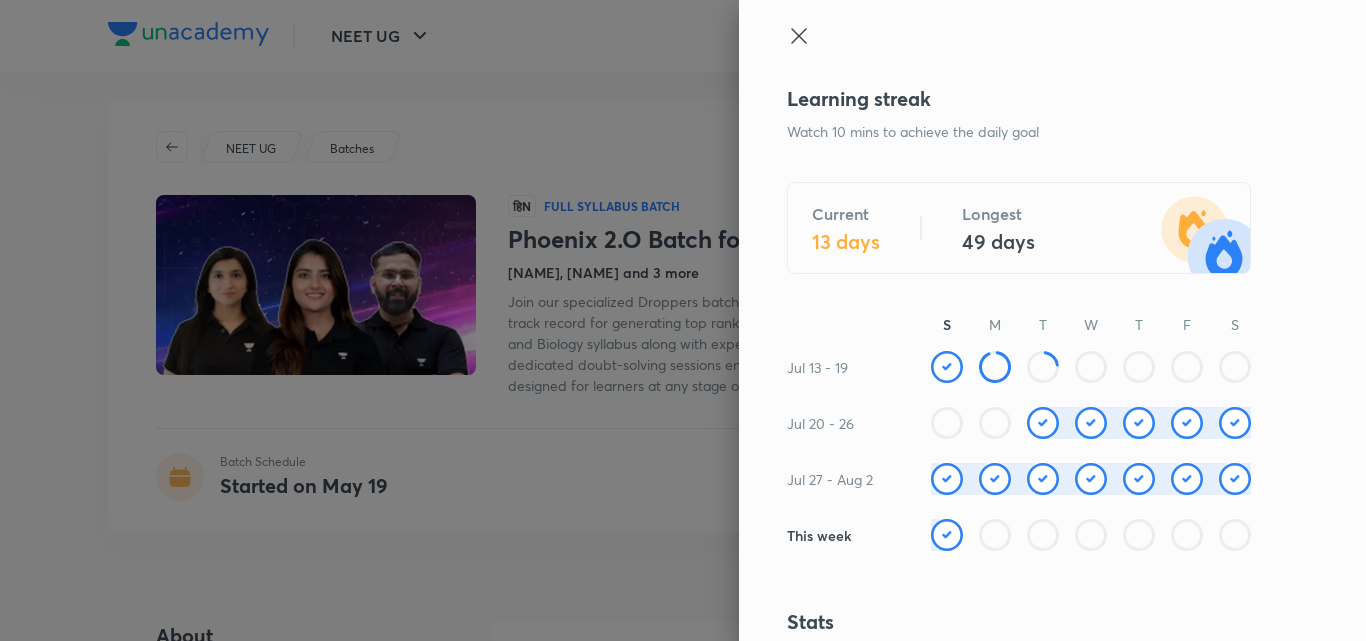 click at bounding box center (683, 320) 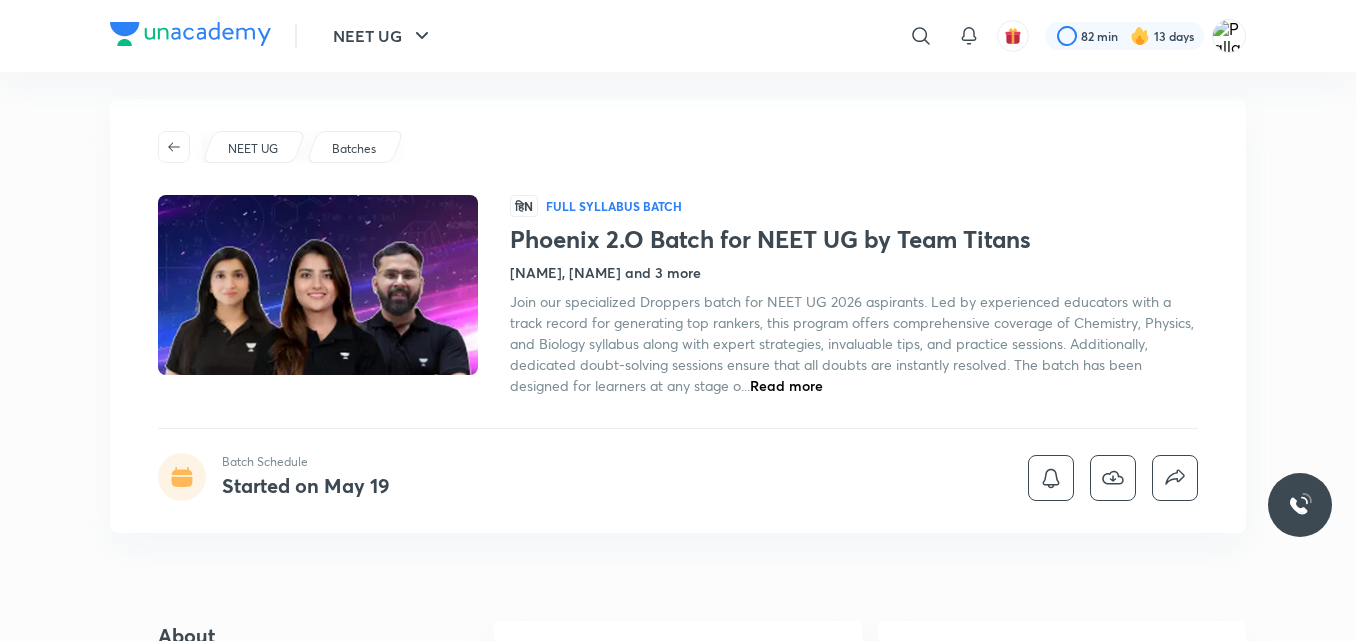 click on "NEET UG ​ 82 min 13 days Phoenix 2.O Batch for NEET UG by Team Titans Batch Schedule Started on May 19 NEET UG Batches ᾑ4 Full Syllabus Batch Phoenix 2.O Batch for NEET UG by Team Titans  [NAME], [NAME] and 3 more Join our specialized Droppers batch for NEET UG 2026 aspirants. Led by experienced educators with a track record for generating top rankers, this program offers comprehensive coverage of Chemistry, Physics, and Biology syllabus along with expert strategies, invaluable tips, and practice sessions. Additionally, dedicated doubt-solving sessions ensure that all doubts are instantly resolved. The batch has been designed for learners at any stage o...  Read more Batch Schedule Started on May 19 About All the learning material you get when you join this batch Download brochure Live classes 600 Mock tests 20 Language of teaching Hinglish Access ends on 30 Jun 2026 Test Series Phoenix 2.O Batch for NEET UG by Team Titans Test 4 • Aug 10, 2:01 PM Schedule Access ends on 30 Jun 2026 Aug" at bounding box center [678, 2211] 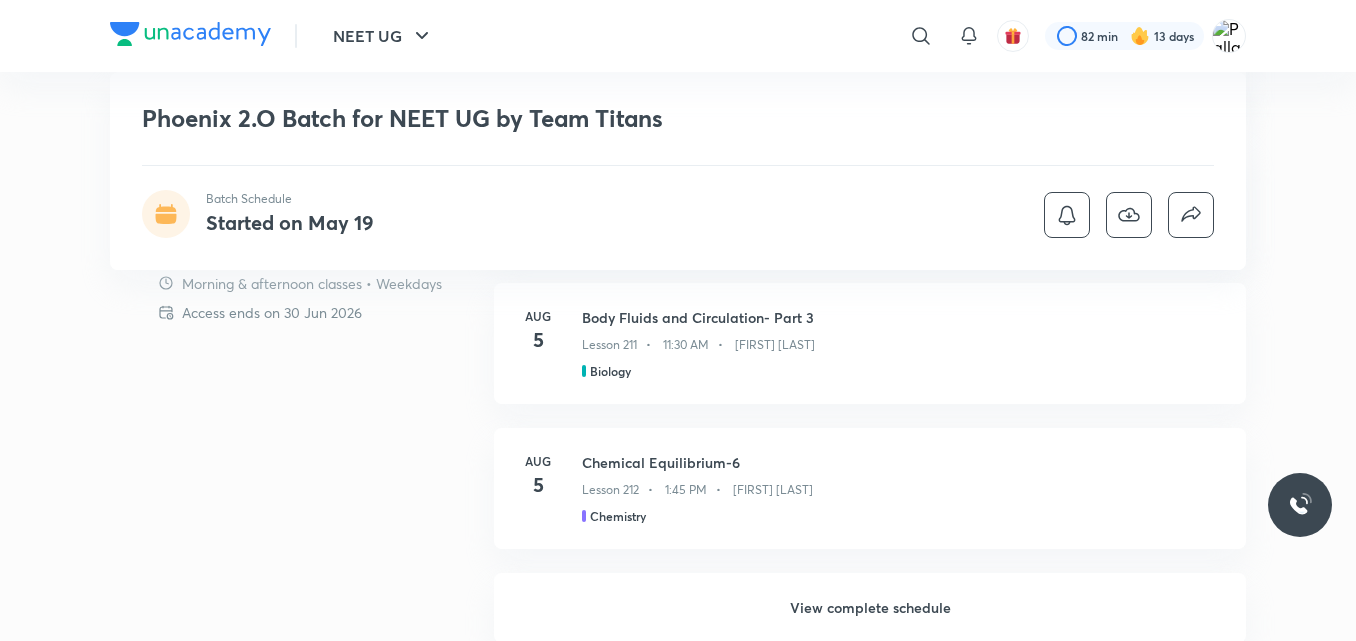 scroll, scrollTop: 1413, scrollLeft: 0, axis: vertical 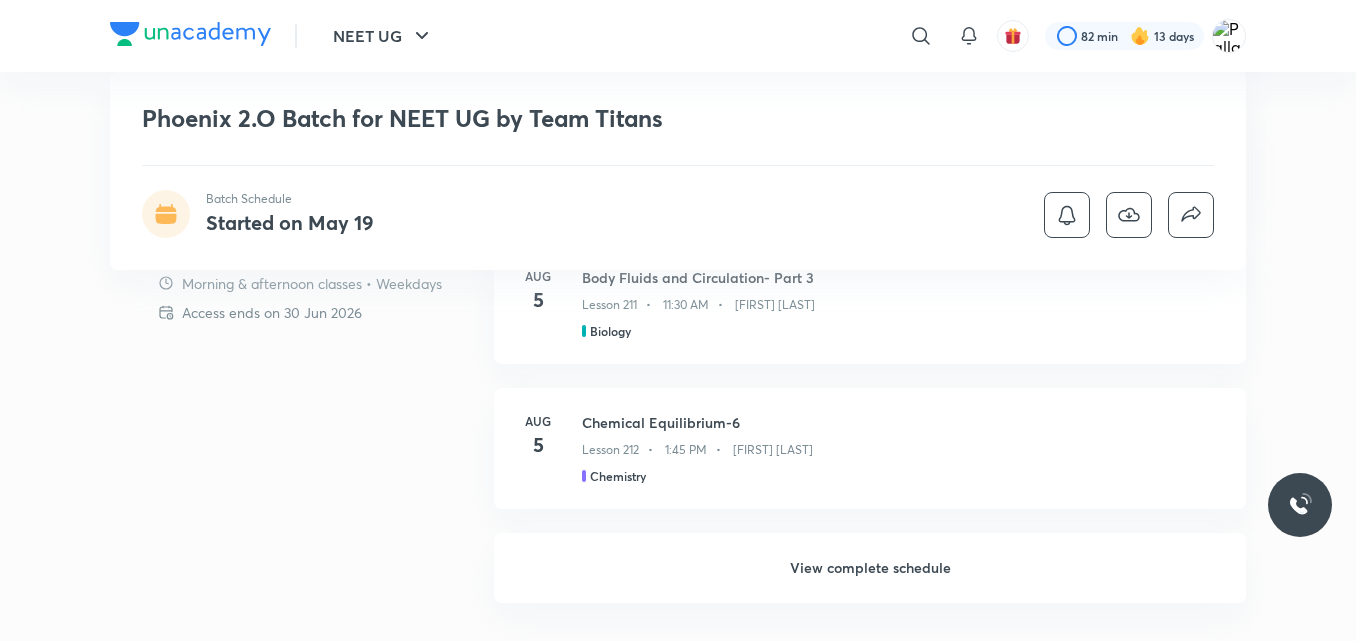 click on "View complete schedule" at bounding box center (870, 568) 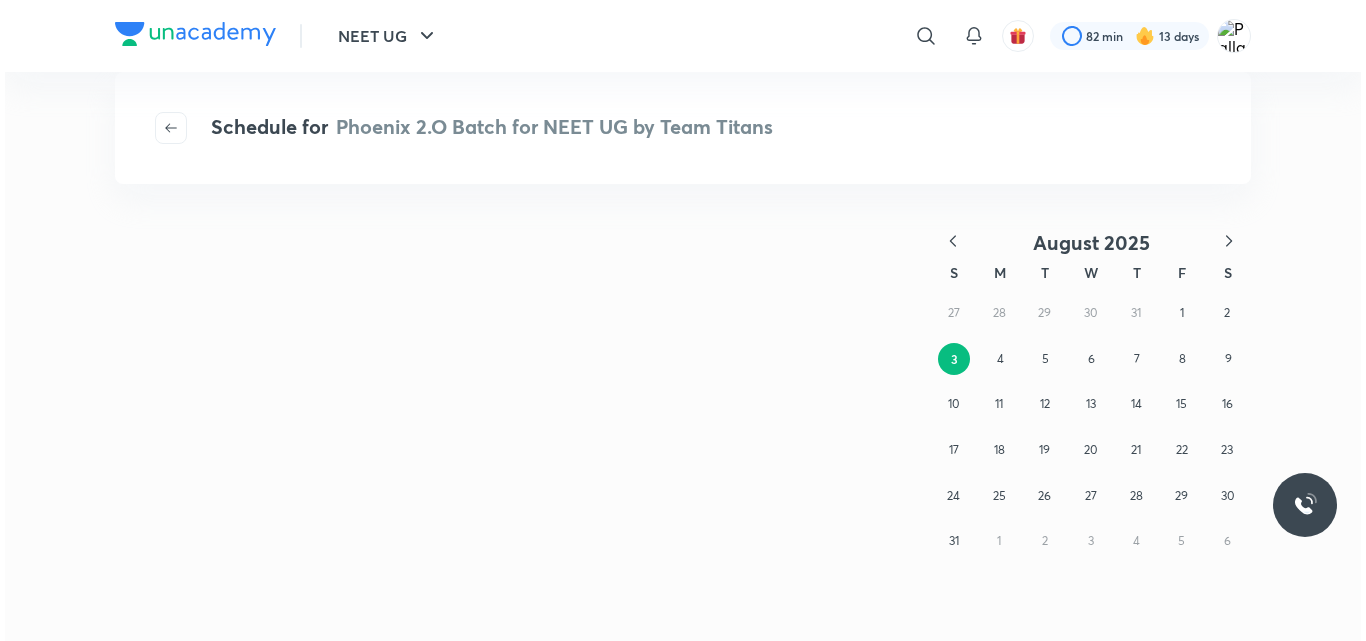 scroll, scrollTop: 0, scrollLeft: 0, axis: both 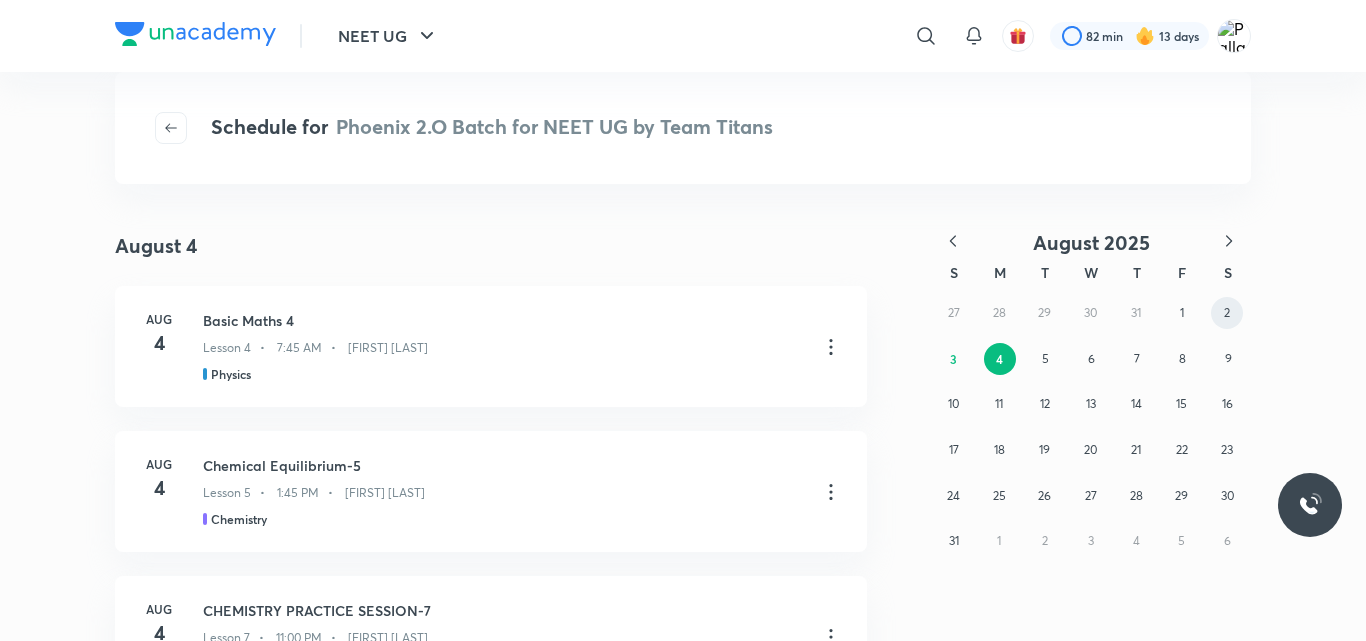 click on "2" at bounding box center [1227, 312] 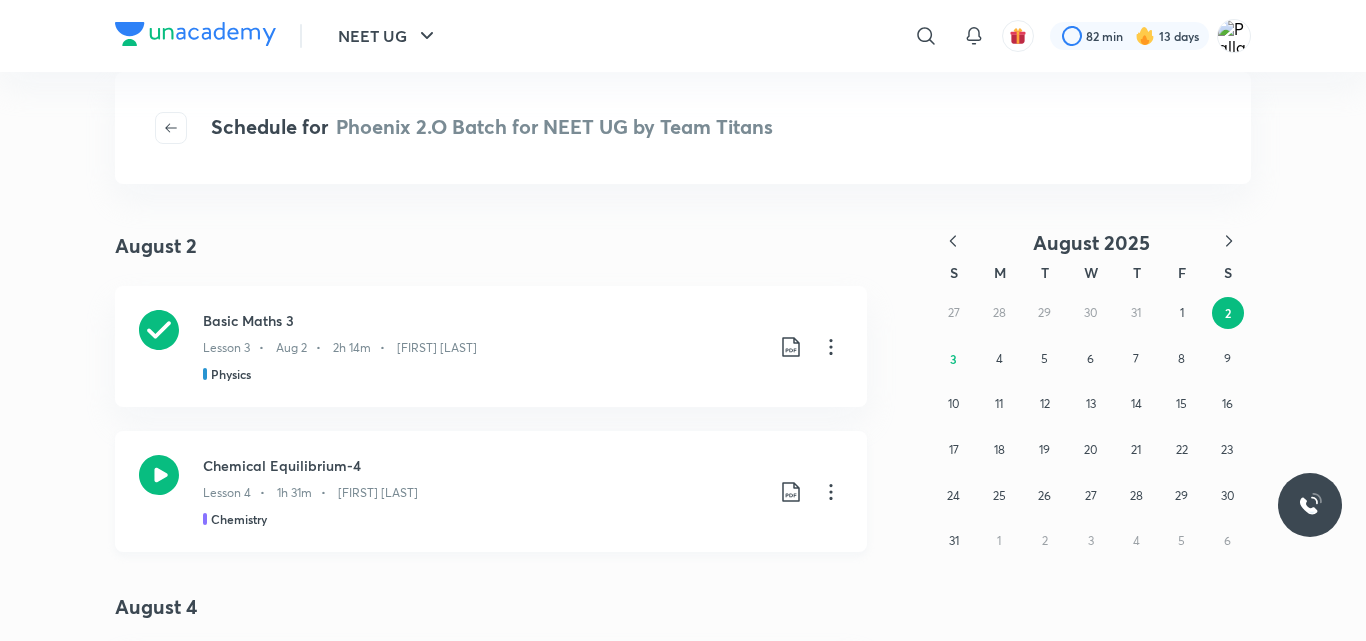 click 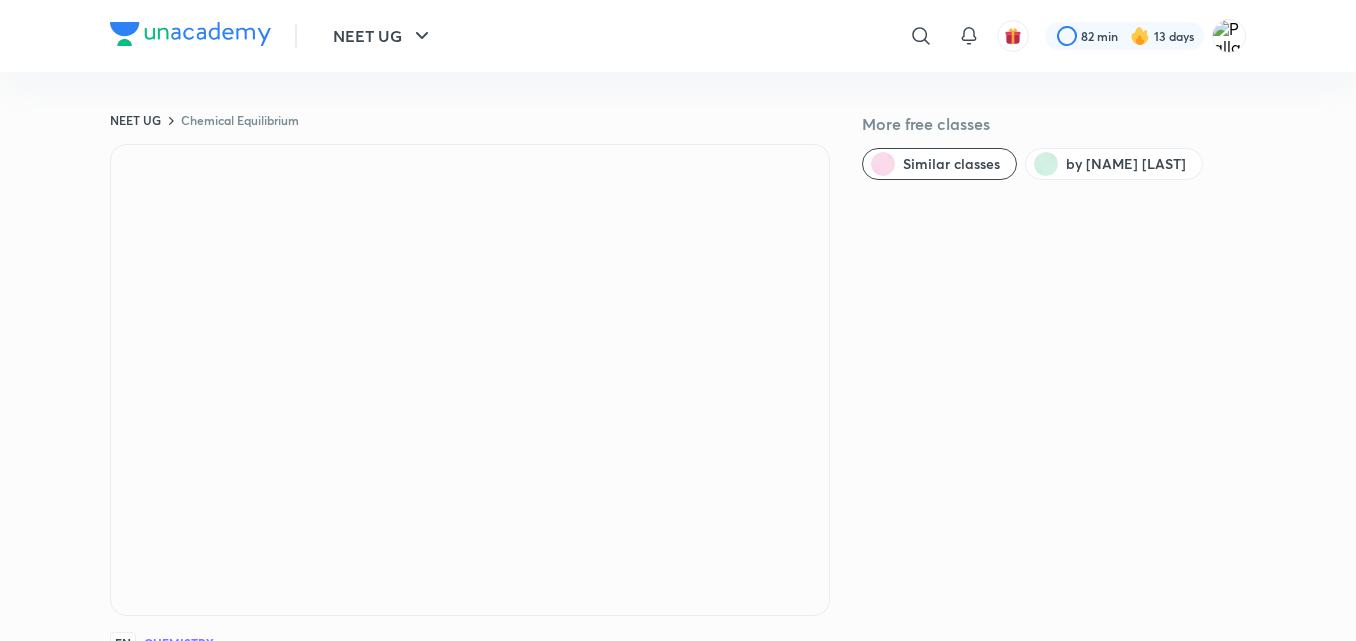 scroll, scrollTop: 0, scrollLeft: 0, axis: both 